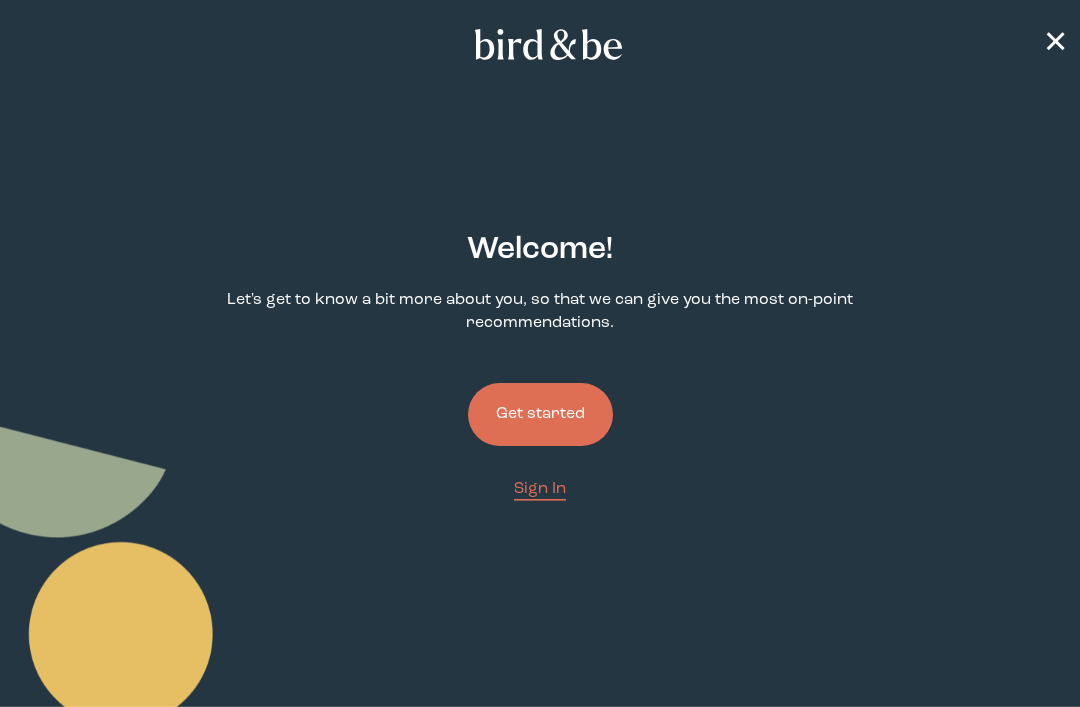 scroll, scrollTop: 0, scrollLeft: 0, axis: both 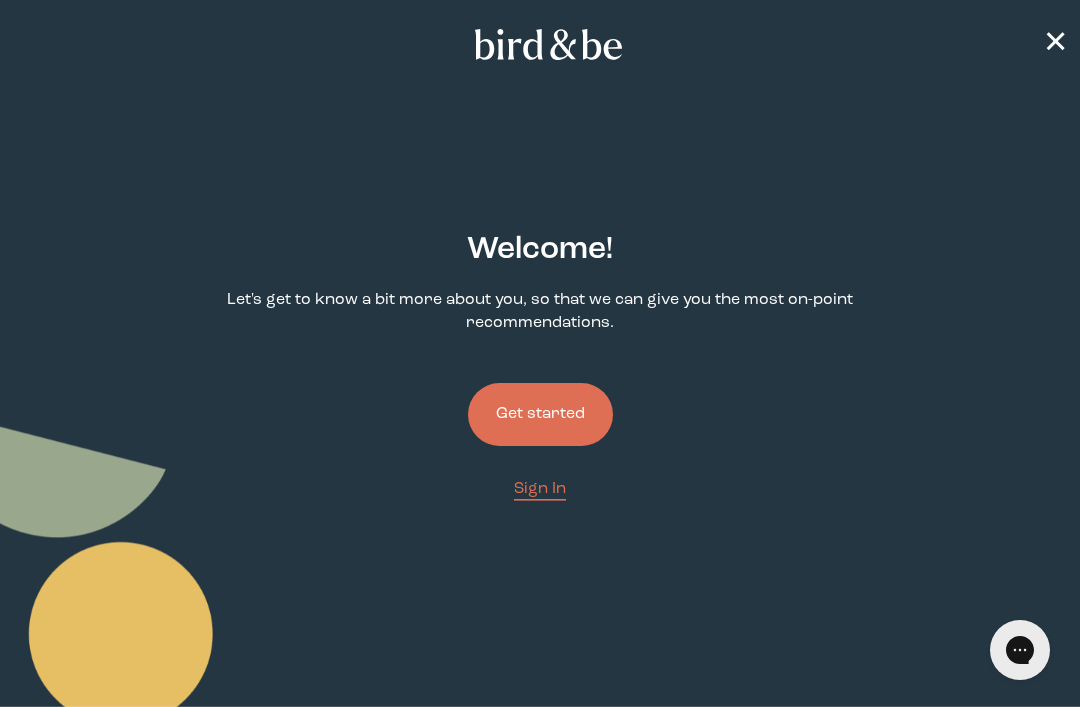 click on "Get started" at bounding box center (540, 414) 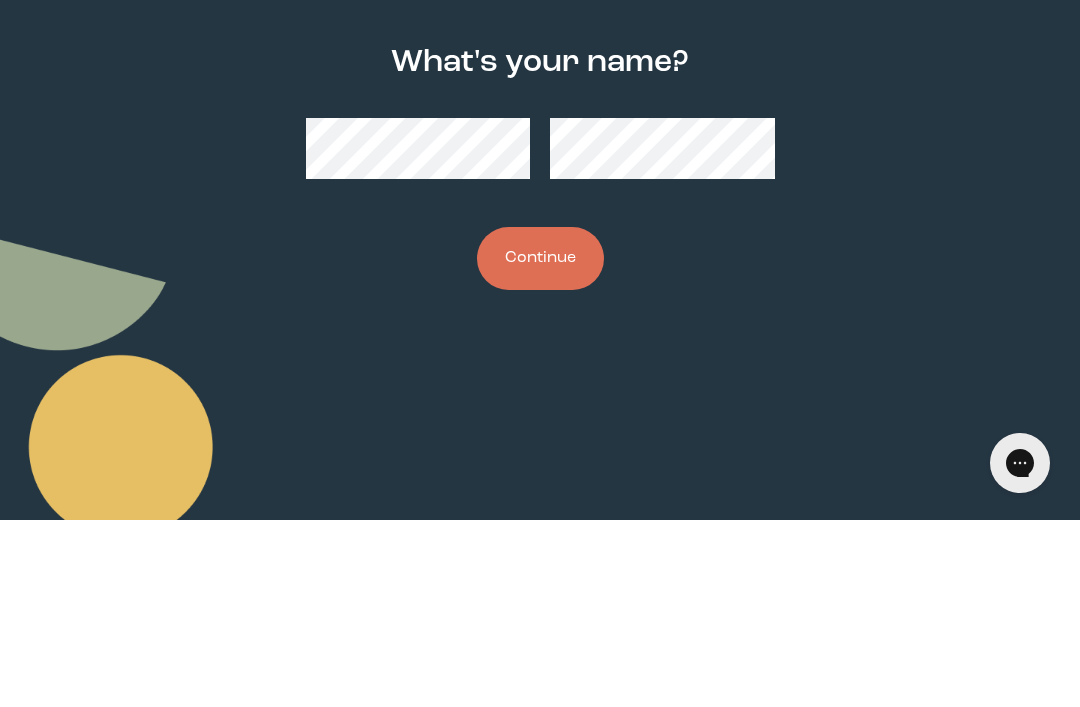 click on "Continue" at bounding box center (540, 445) 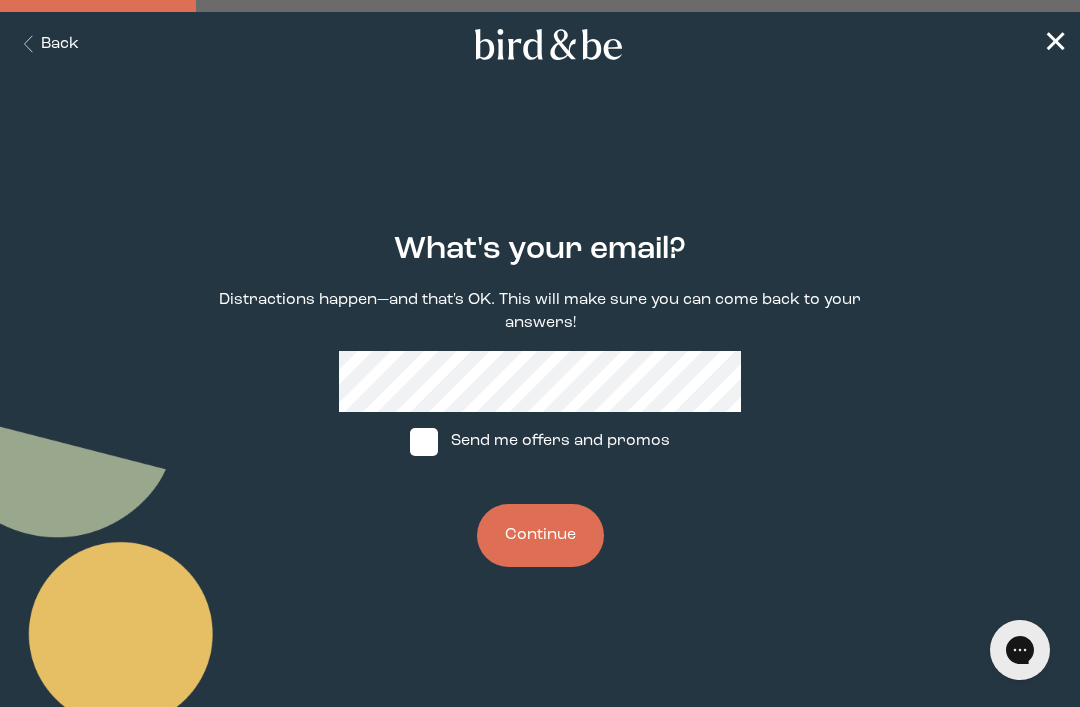 click on "Send me offers and promos" at bounding box center (540, 442) 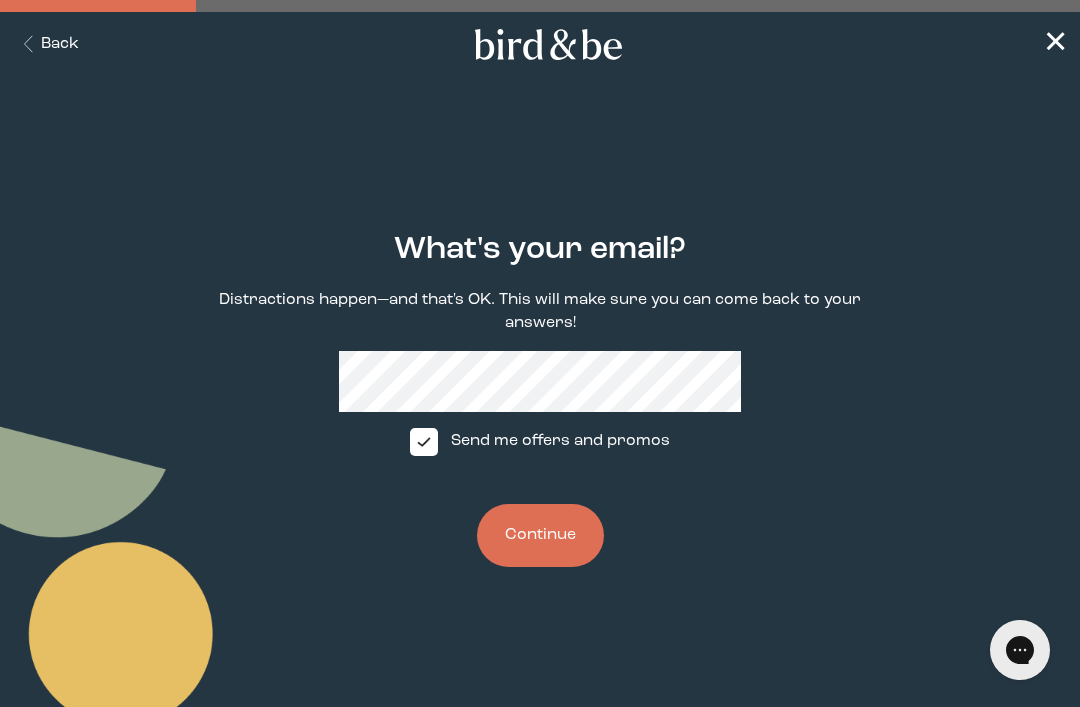 click at bounding box center (424, 442) 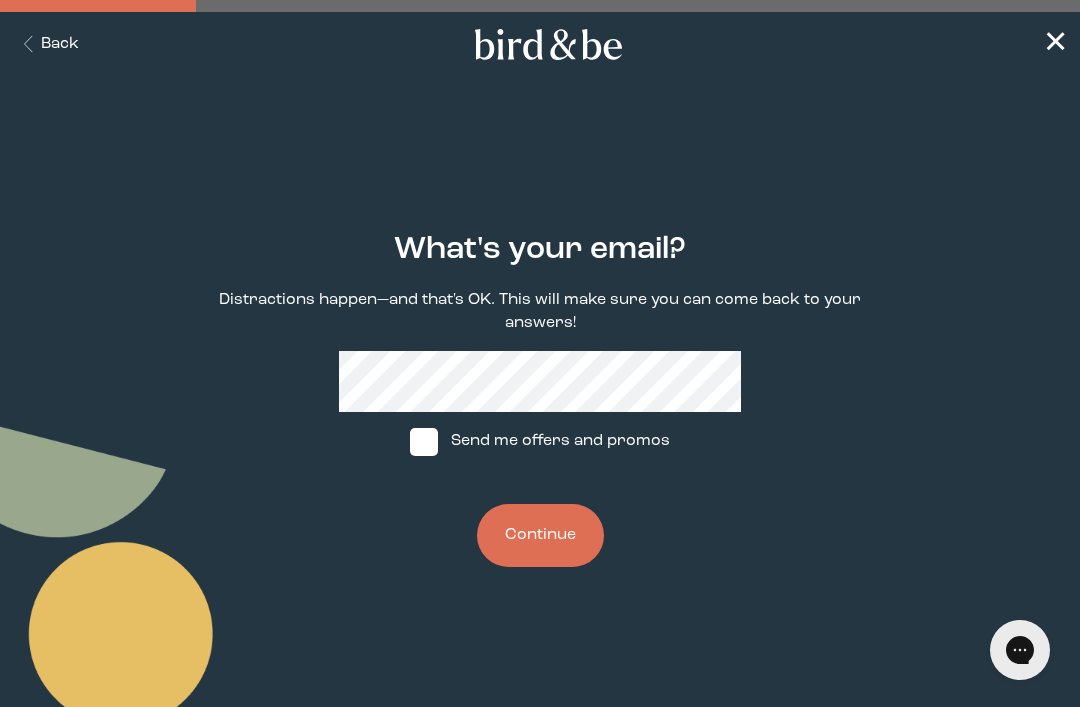 click on "Continue" at bounding box center (540, 535) 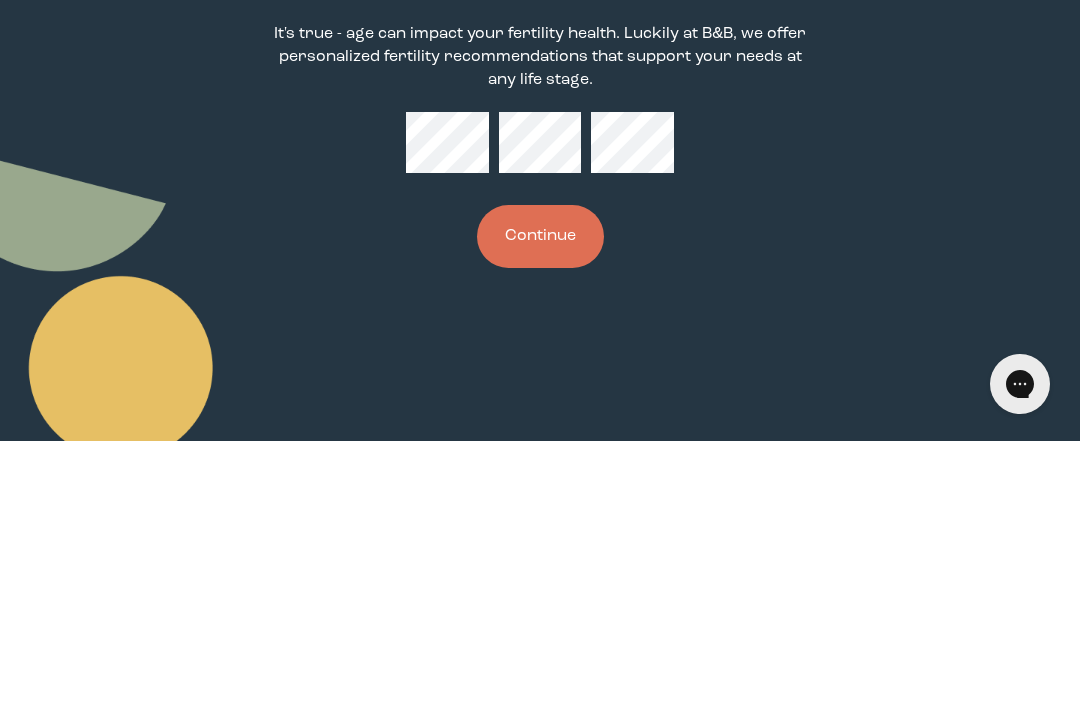 click on "Continue" at bounding box center (540, 502) 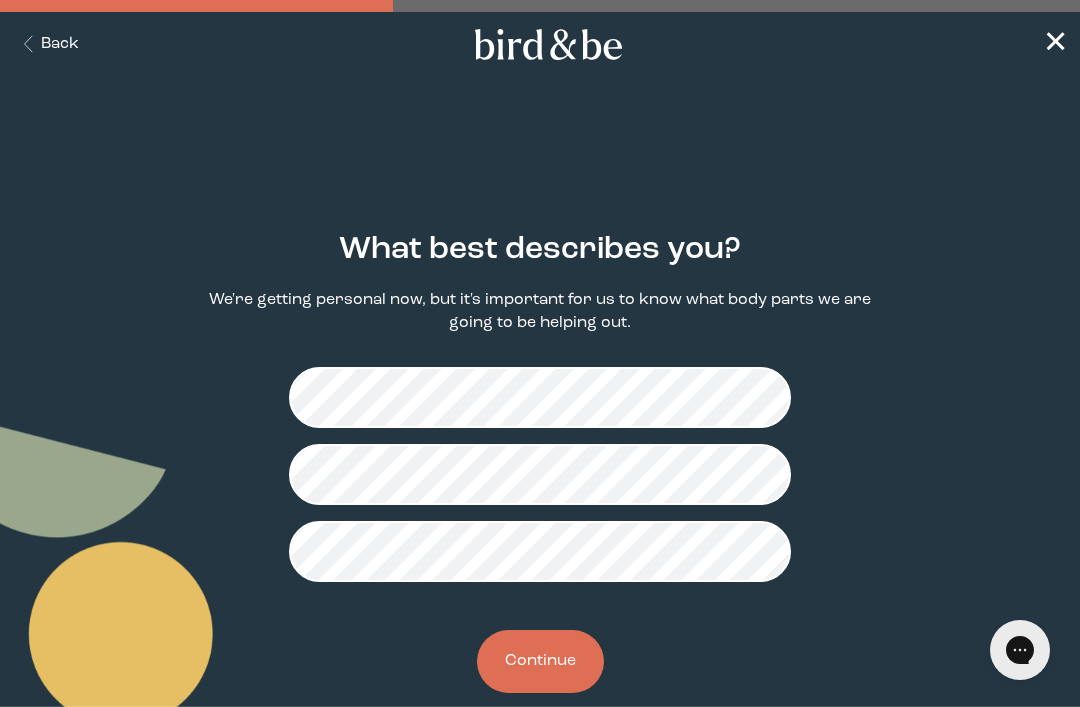 click on "Continue" at bounding box center [540, 661] 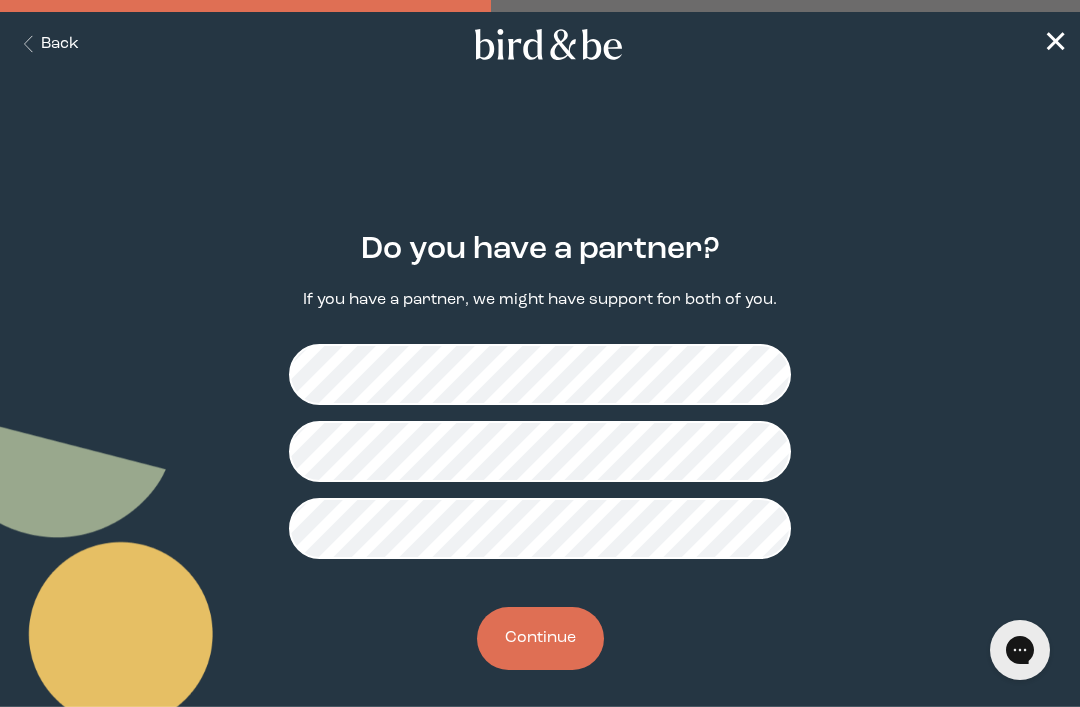 click on "Continue" at bounding box center [540, 638] 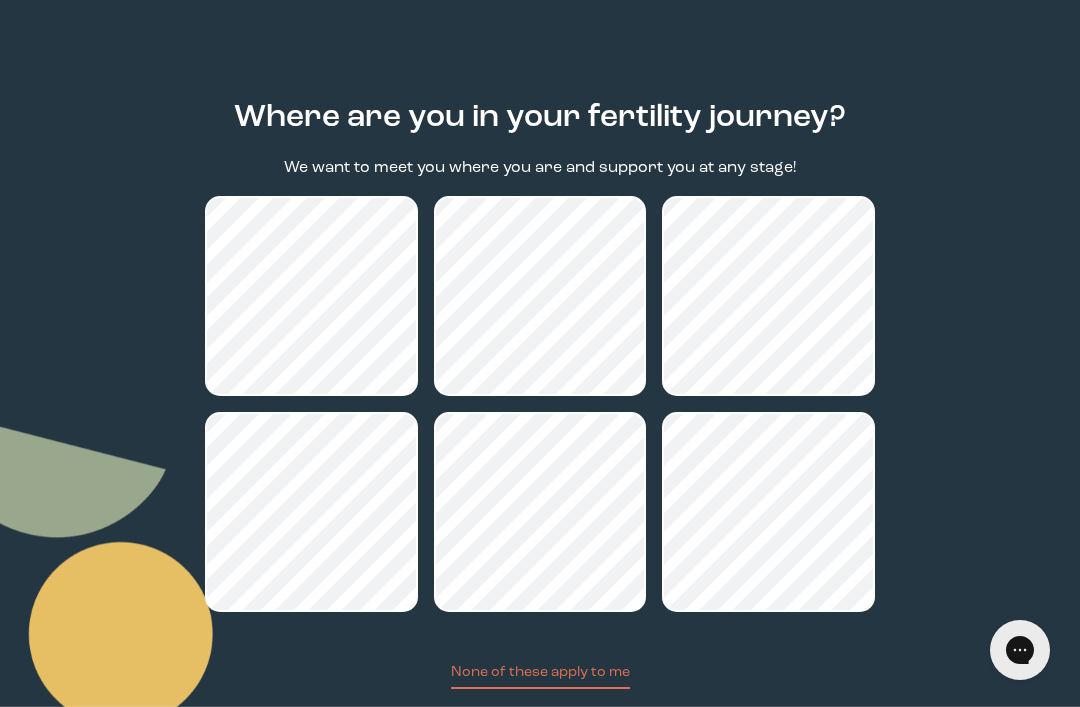 scroll, scrollTop: 203, scrollLeft: 0, axis: vertical 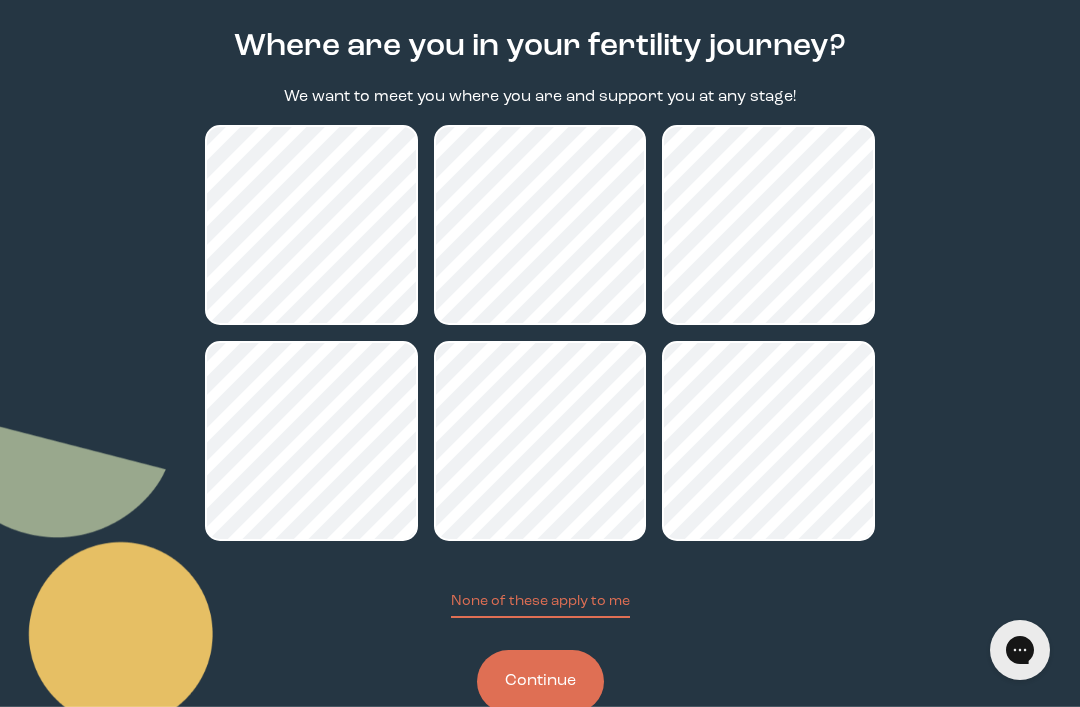 click on "Continue" at bounding box center (540, 681) 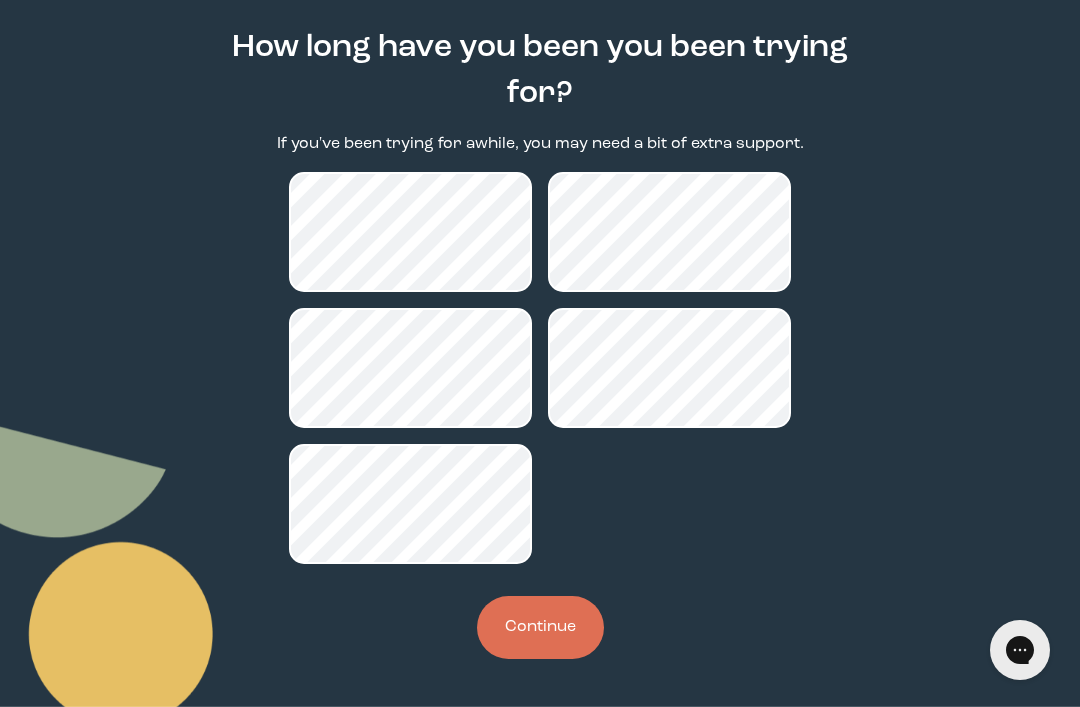 scroll, scrollTop: 0, scrollLeft: 0, axis: both 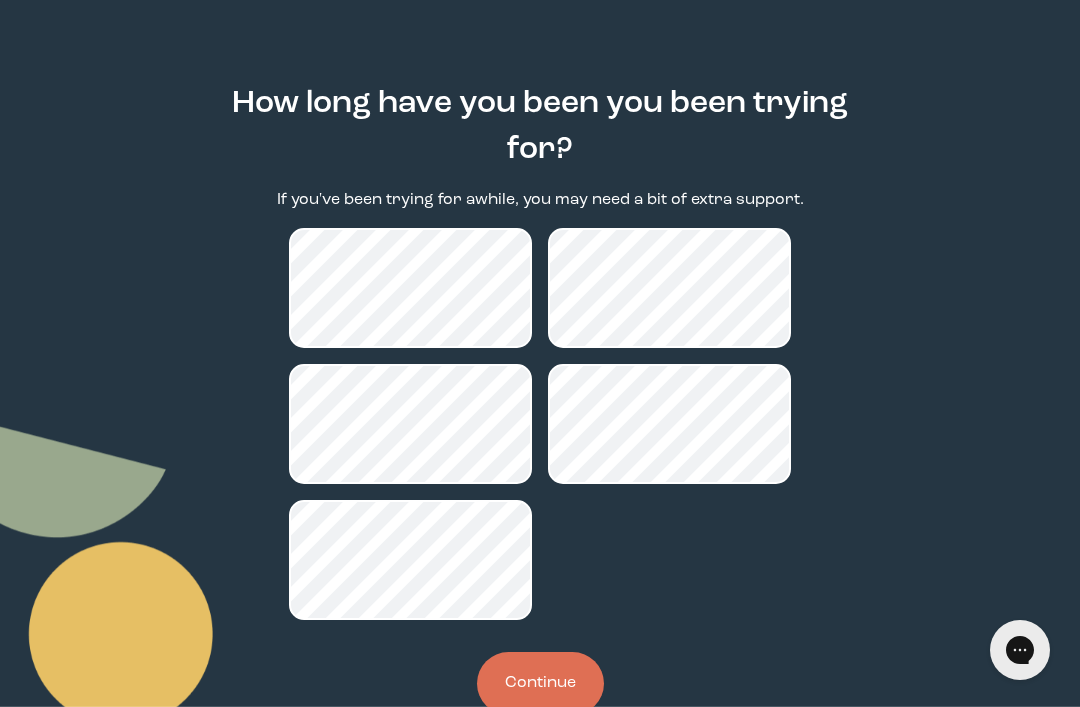 click on "Continue" at bounding box center (540, 683) 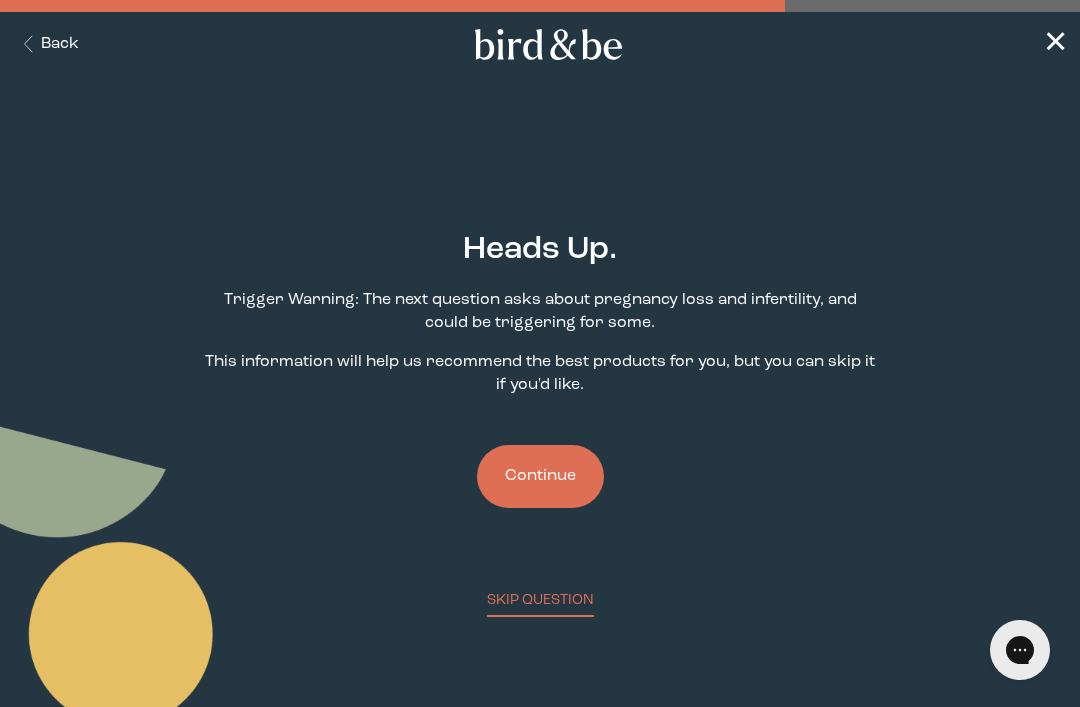 scroll, scrollTop: 0, scrollLeft: 0, axis: both 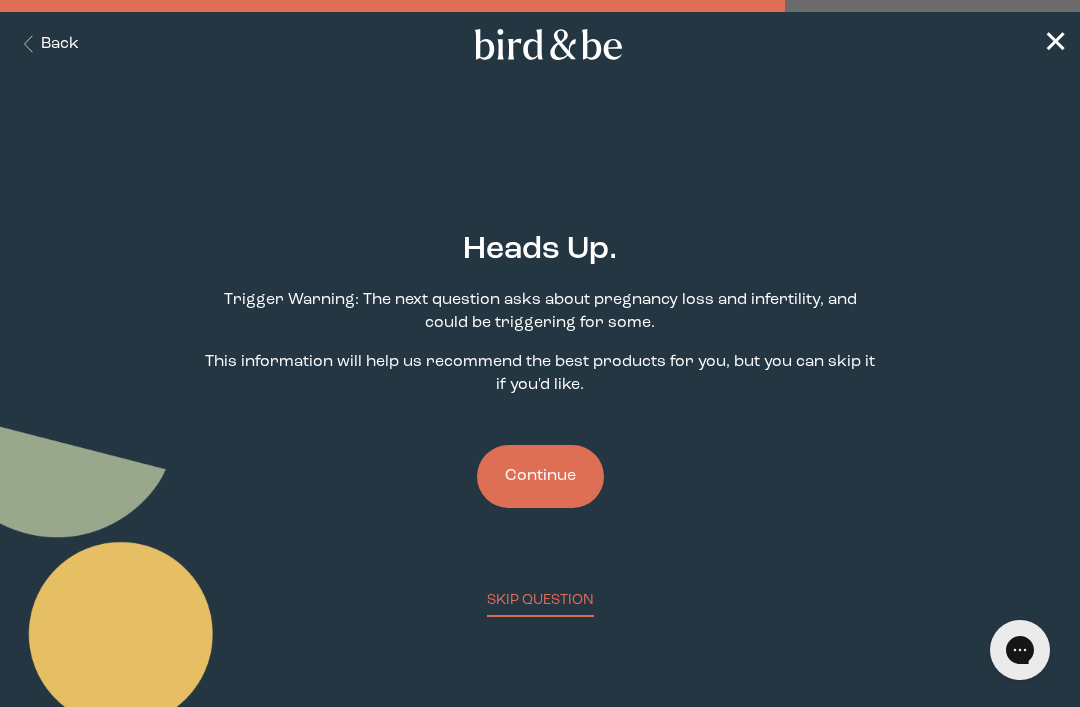 click on "Continue" at bounding box center [540, 476] 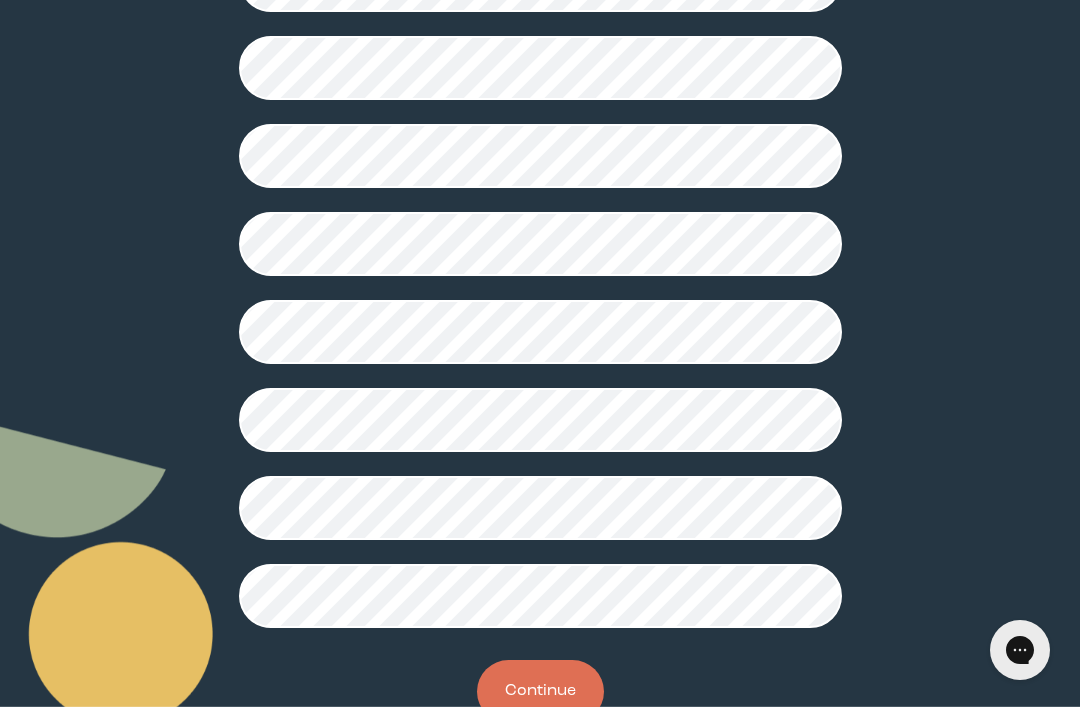scroll, scrollTop: 572, scrollLeft: 0, axis: vertical 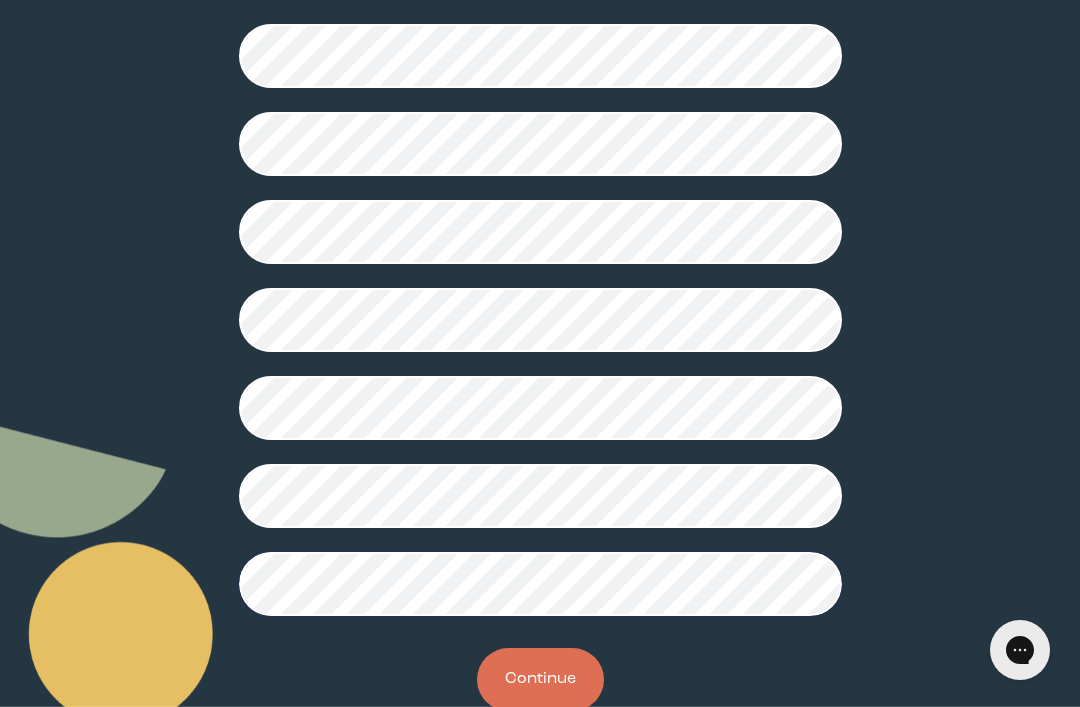 click on "Continue" at bounding box center [540, 679] 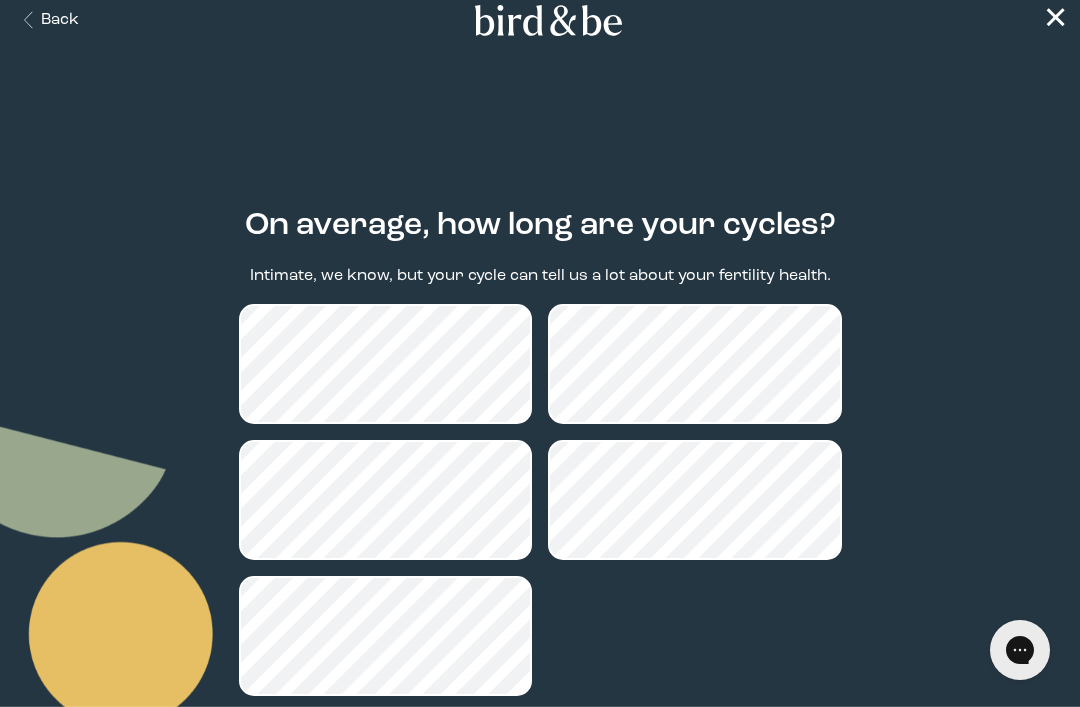 scroll, scrollTop: 98, scrollLeft: 0, axis: vertical 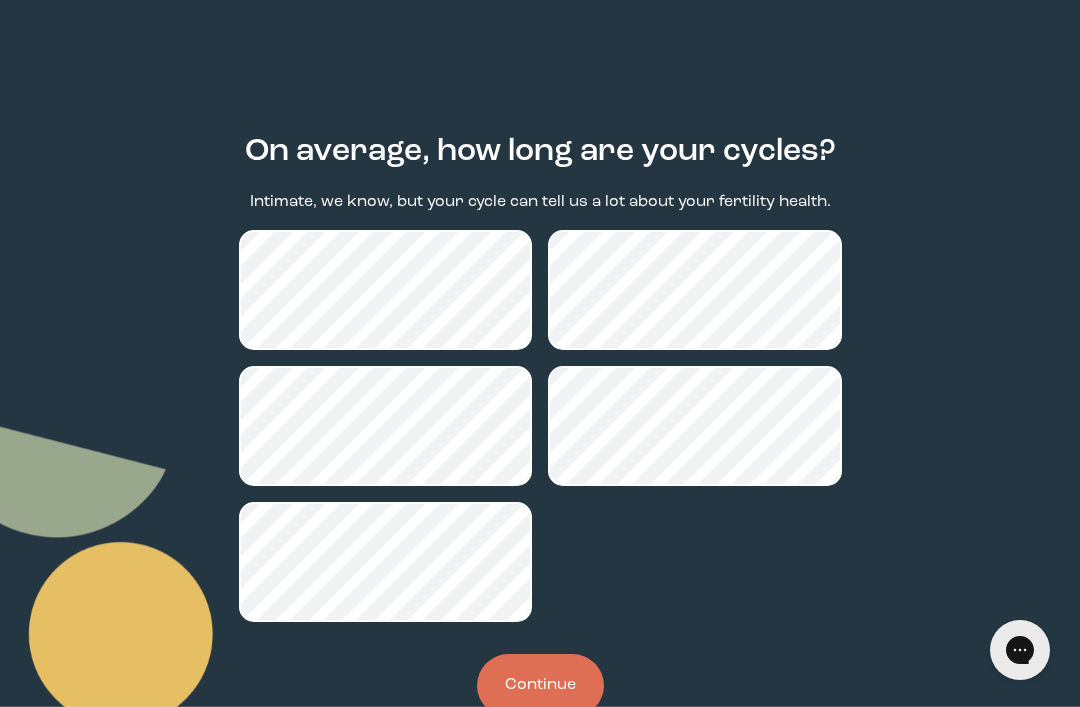 click on "Continue" at bounding box center (540, 685) 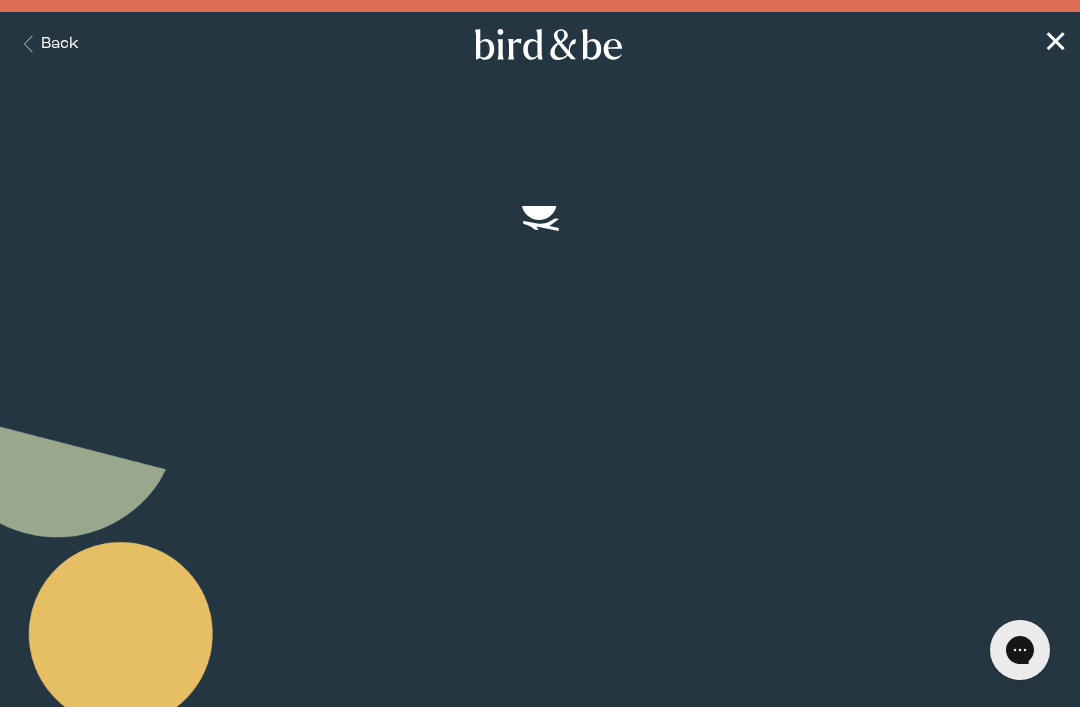 scroll, scrollTop: 0, scrollLeft: 0, axis: both 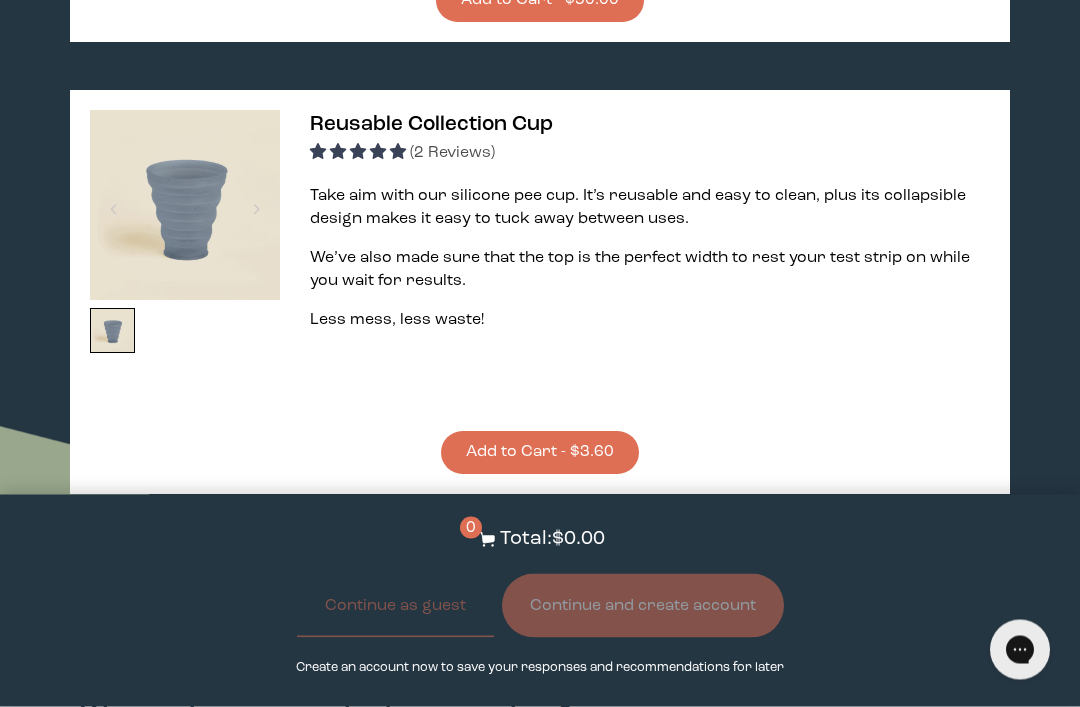 click on "Add to Cart - $3.60" at bounding box center [540, 453] 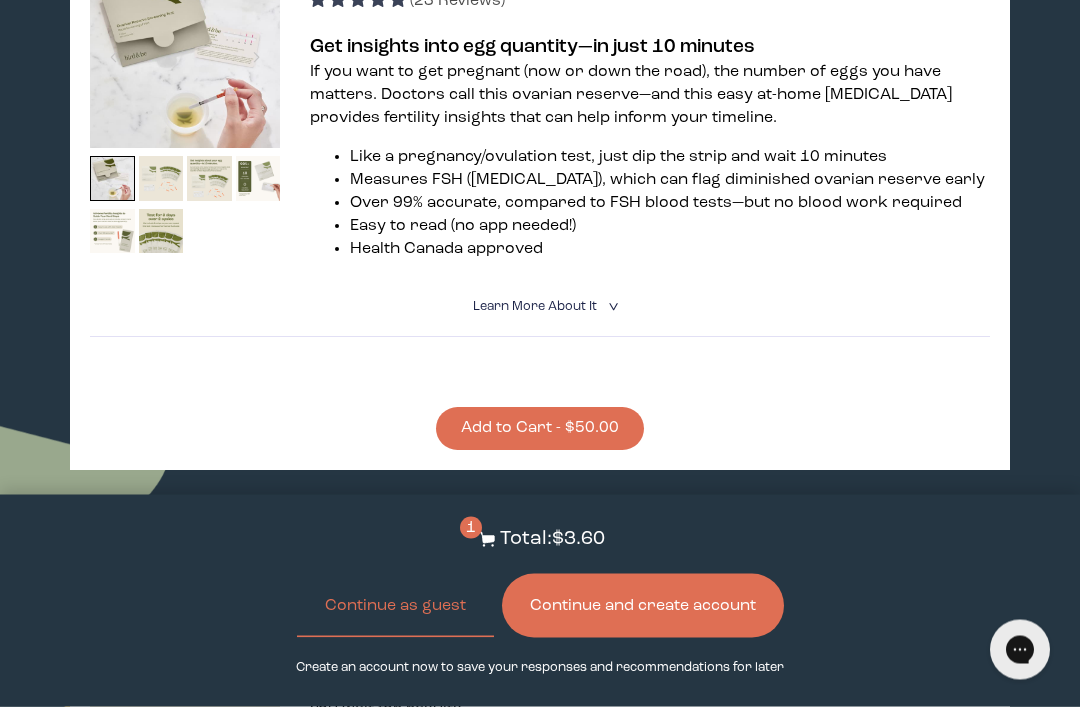 scroll, scrollTop: 4464, scrollLeft: 0, axis: vertical 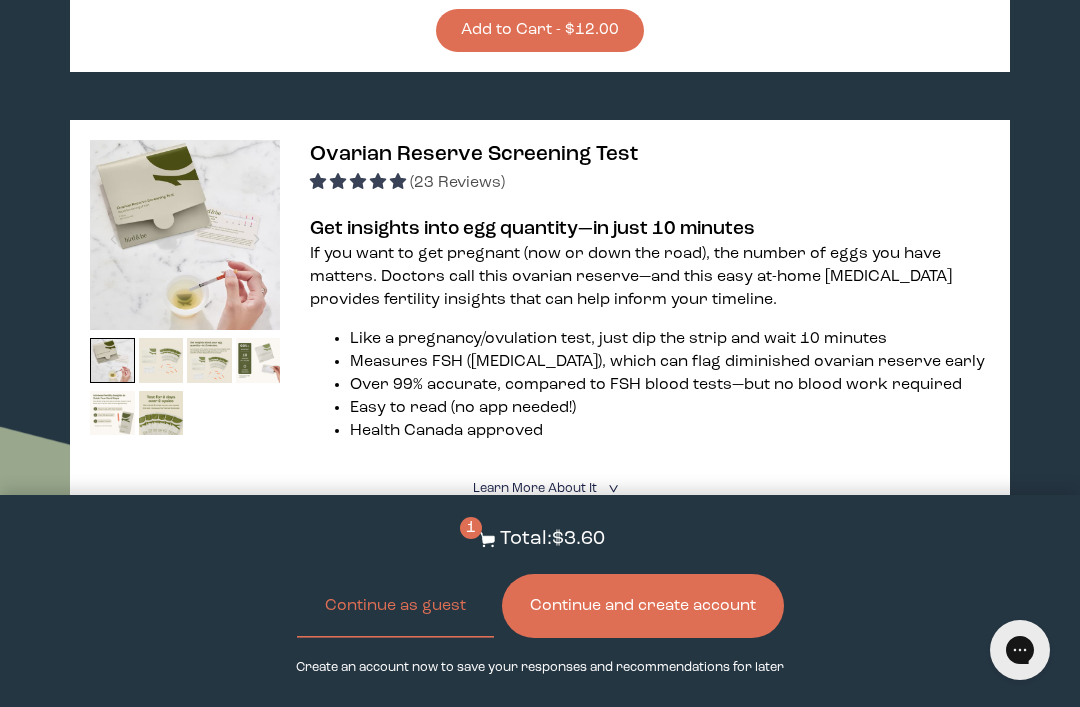click on "(23  Reviews)" at bounding box center (650, 182) 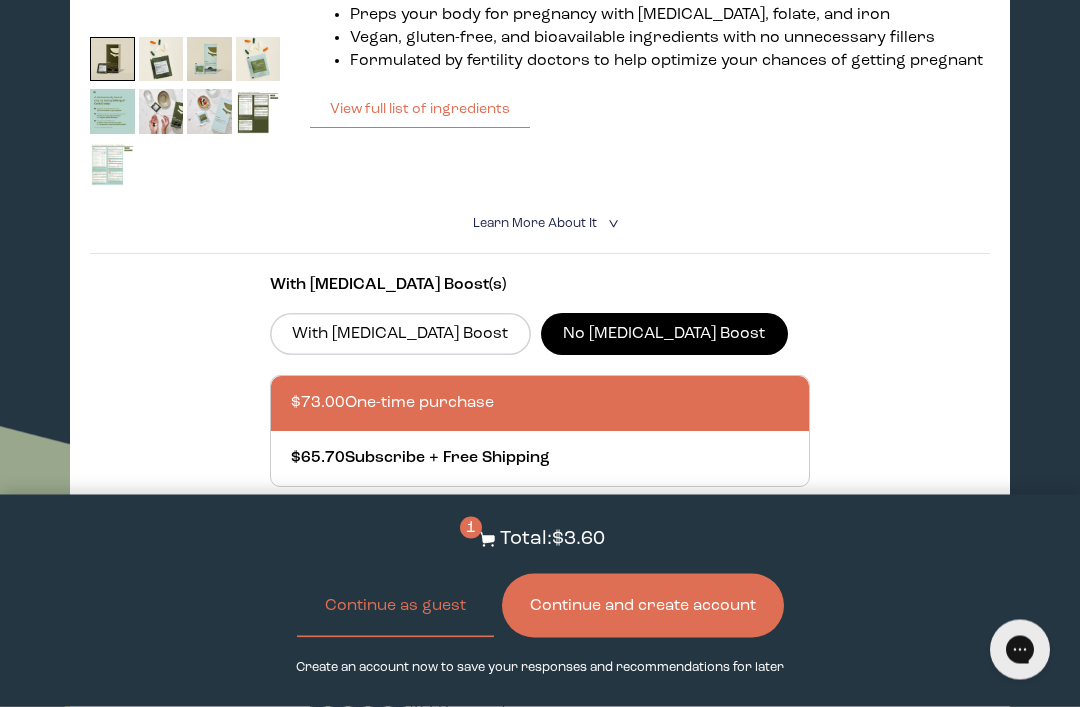 scroll, scrollTop: 2277, scrollLeft: 0, axis: vertical 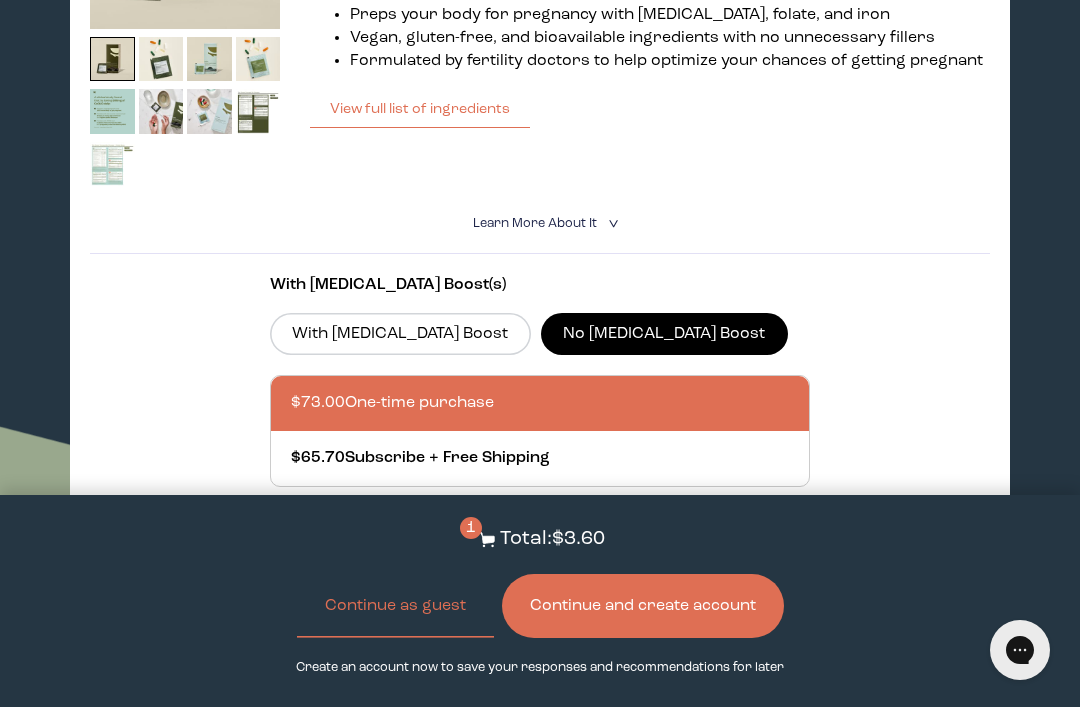 click on "Learn More About it" at bounding box center (535, 223) 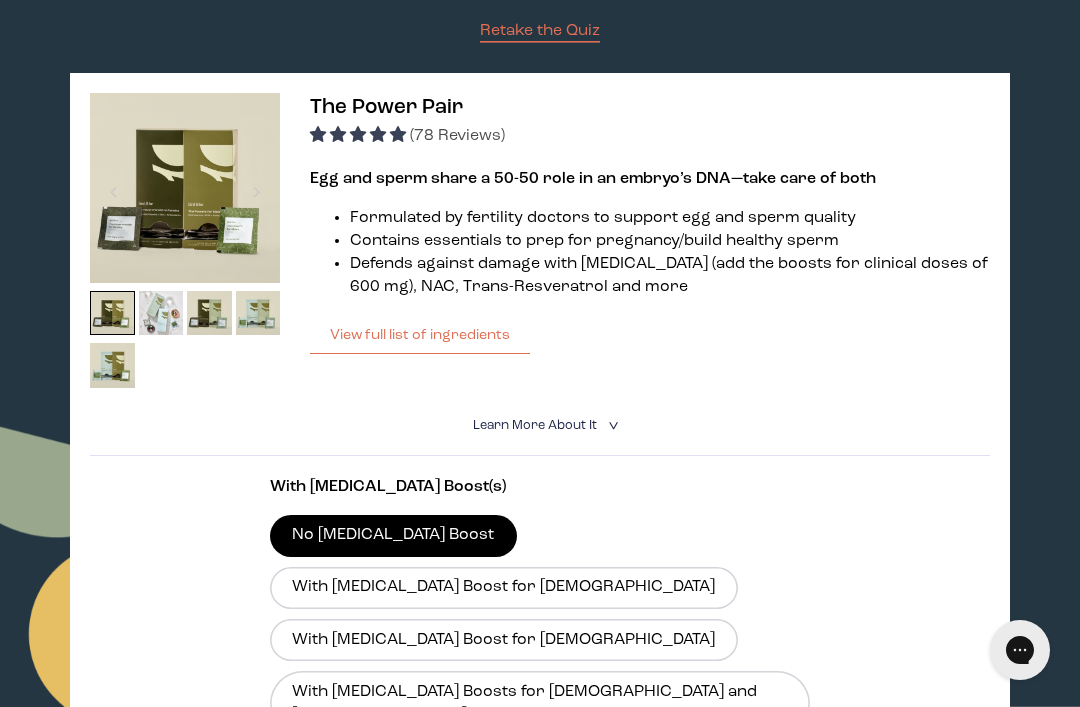 scroll, scrollTop: 0, scrollLeft: 0, axis: both 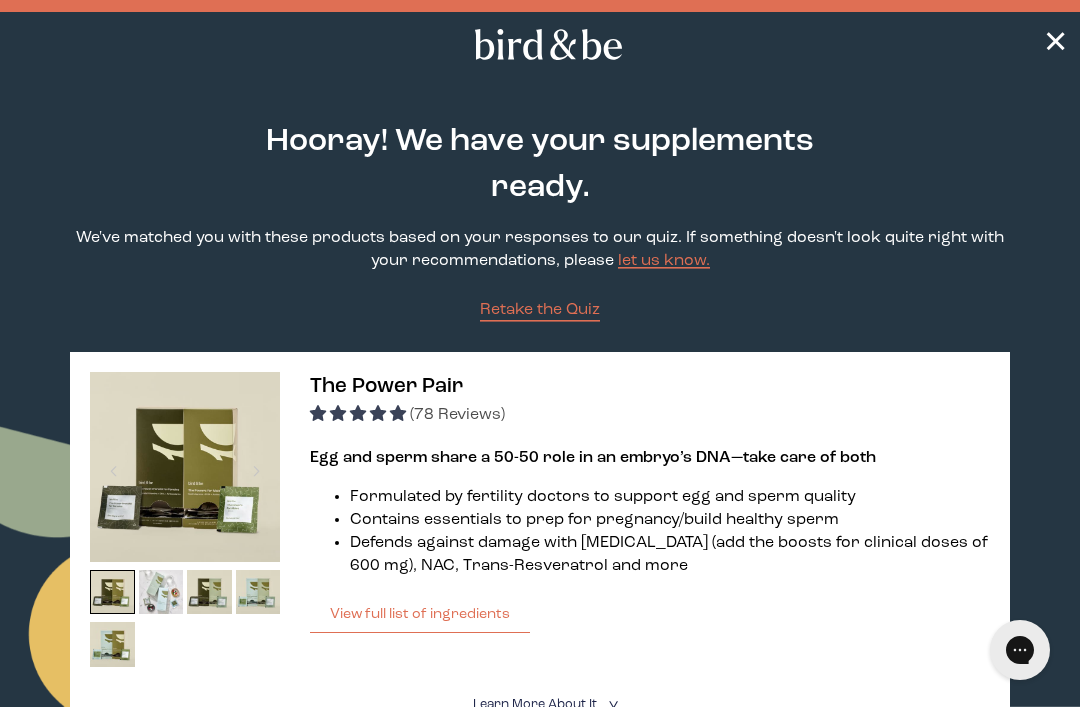 click on "✕" at bounding box center [1055, 44] 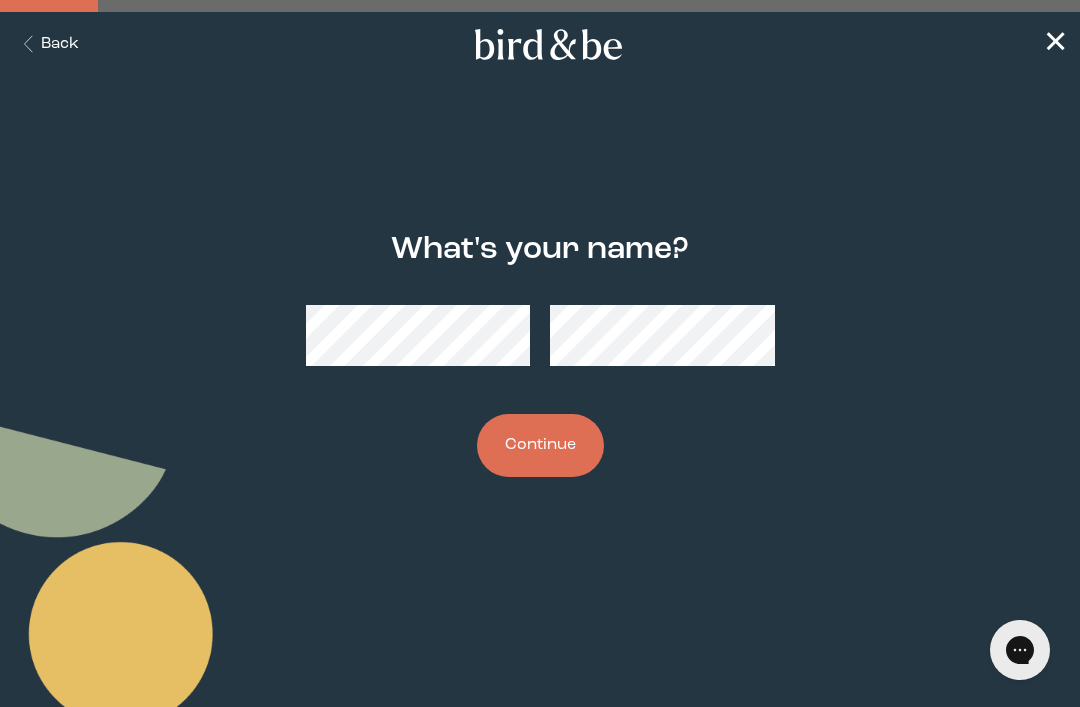 scroll, scrollTop: 0, scrollLeft: 0, axis: both 